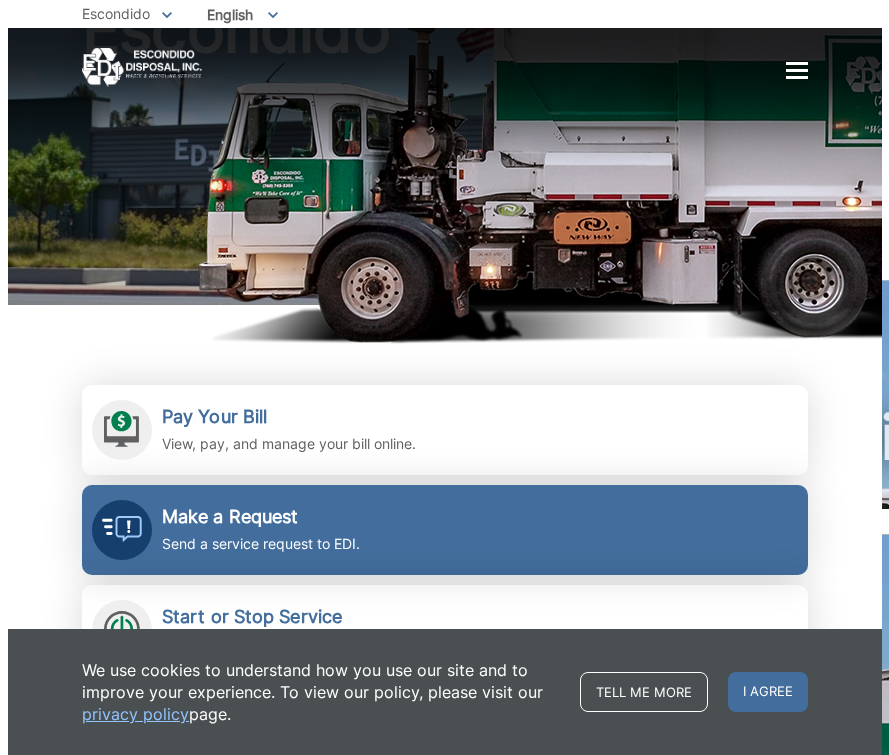 scroll, scrollTop: 400, scrollLeft: 0, axis: vertical 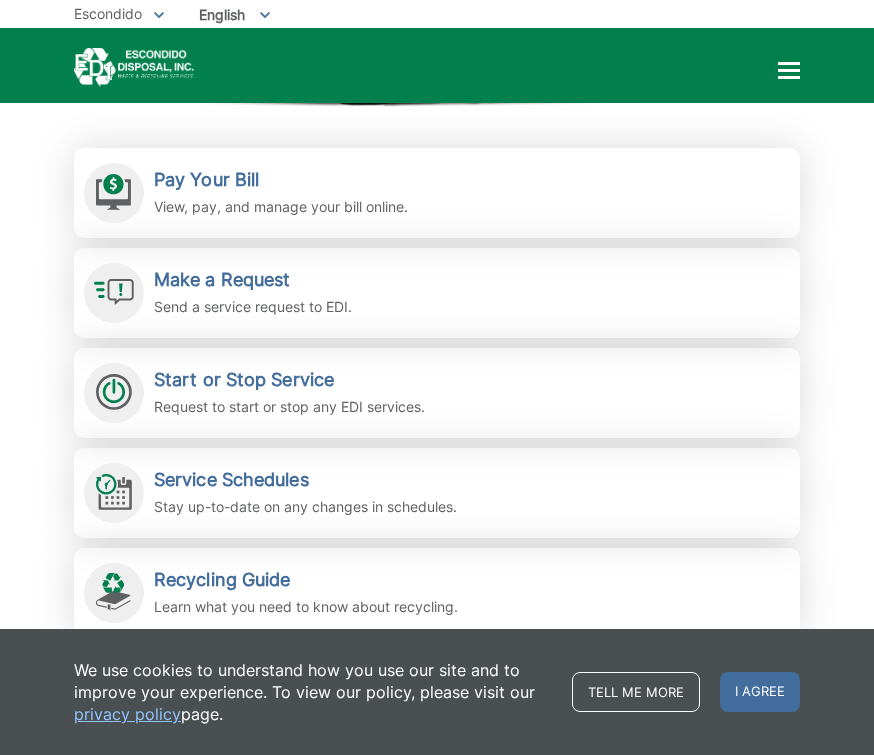 click at bounding box center (789, 71) 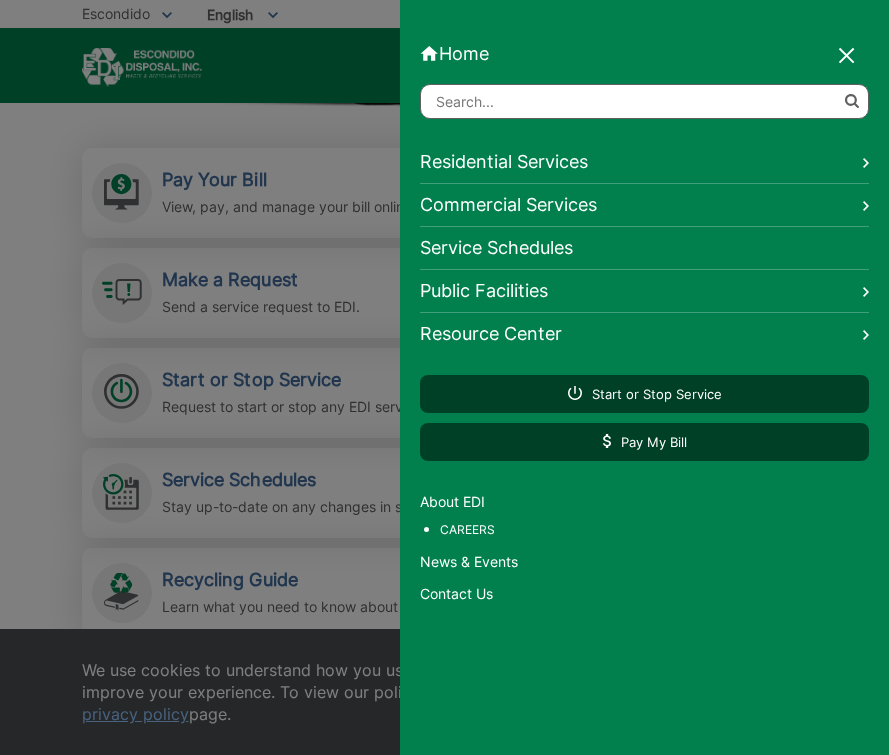 click on "Residential Services" at bounding box center (644, 162) 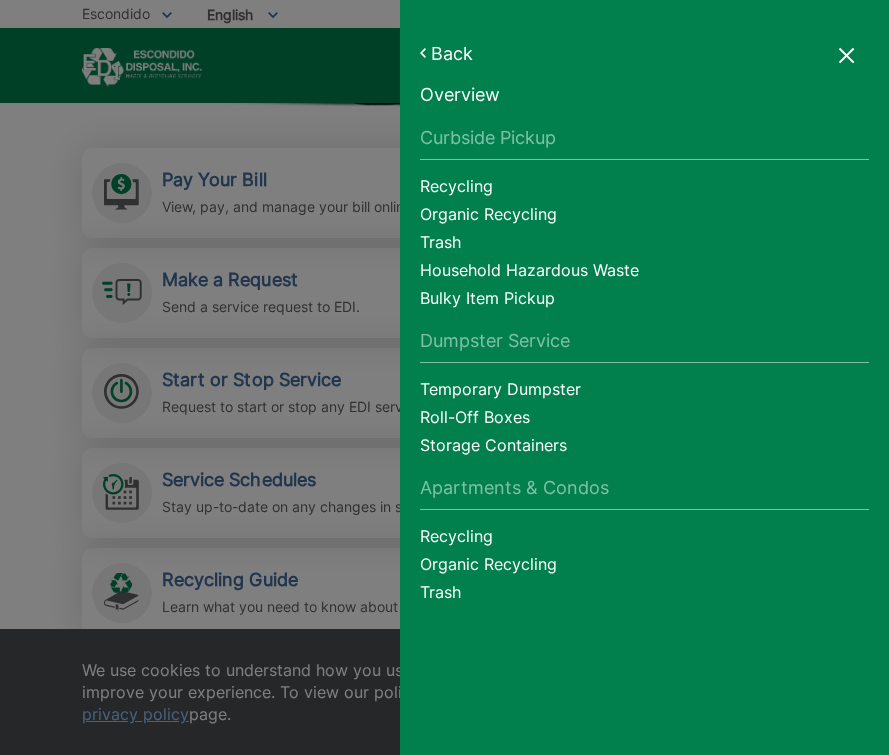 click on "Household Hazardous Waste" at bounding box center (644, 273) 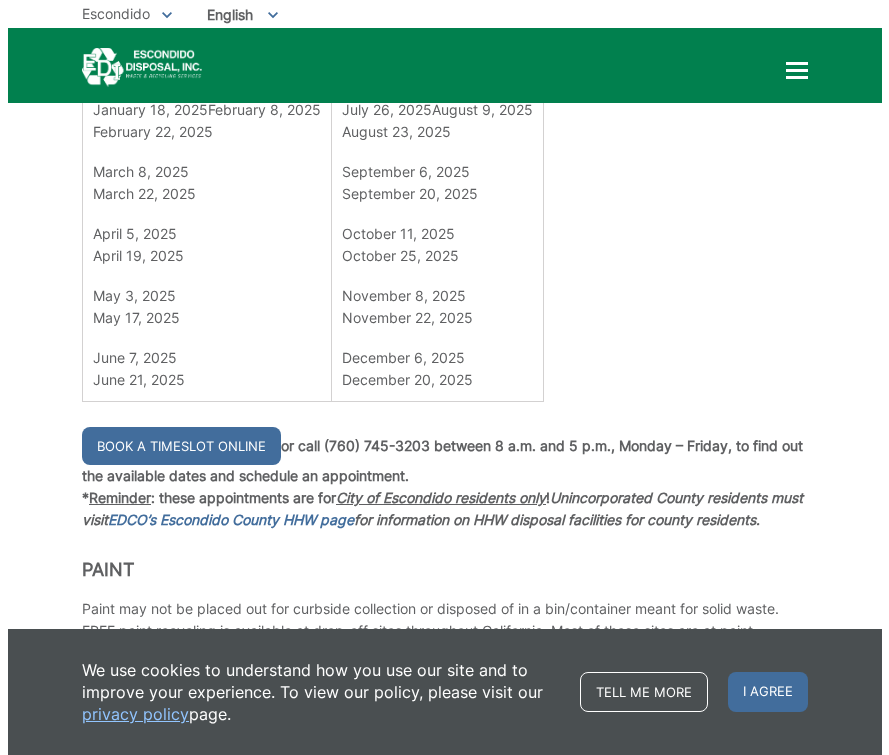 scroll, scrollTop: 1400, scrollLeft: 0, axis: vertical 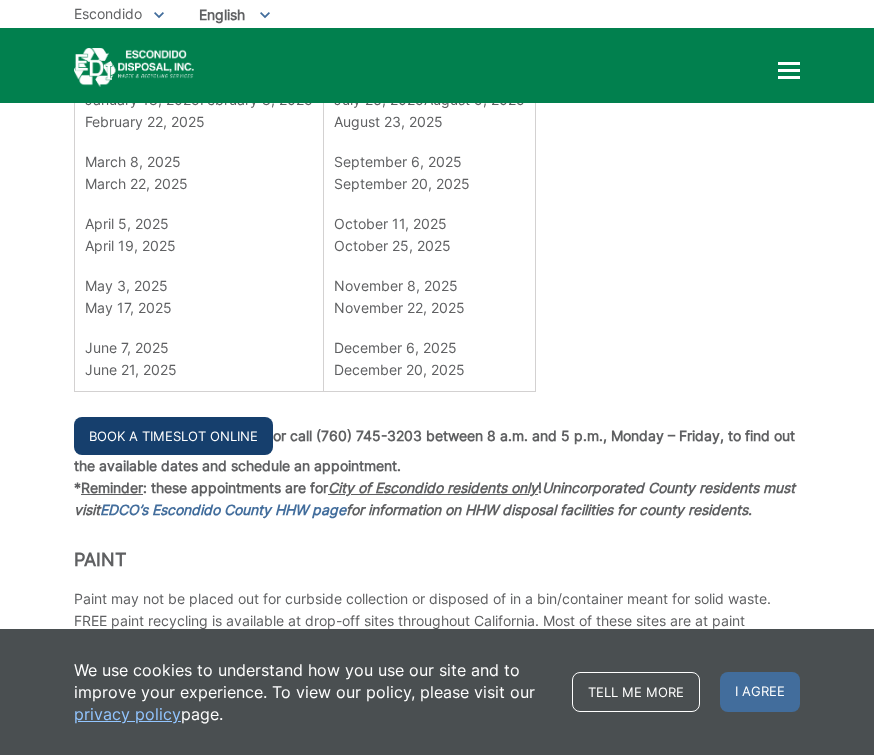 click on "Book a Timeslot Online" at bounding box center [173, 436] 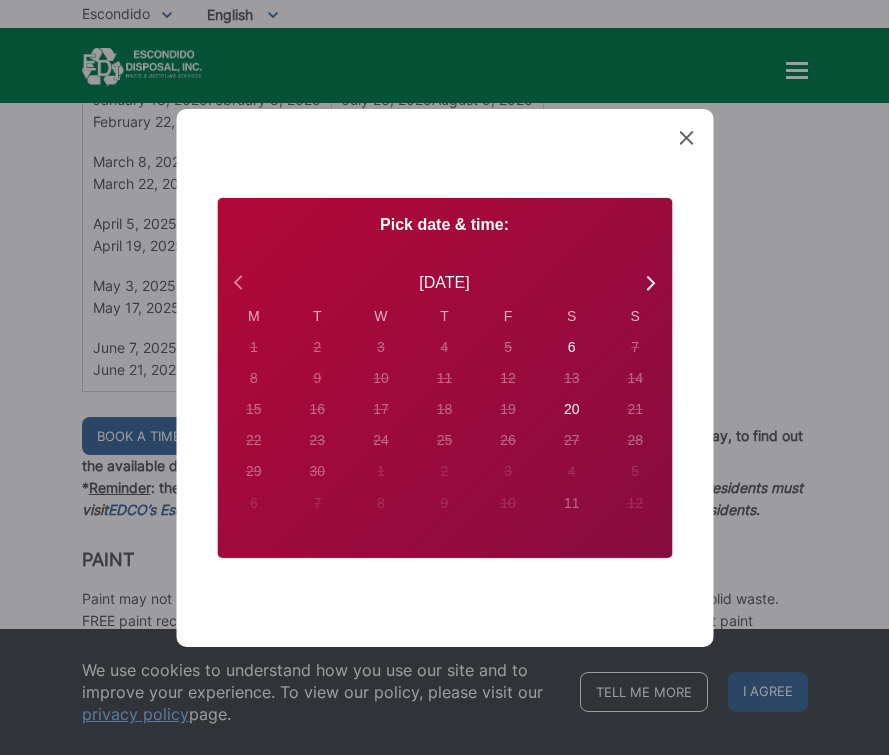 click 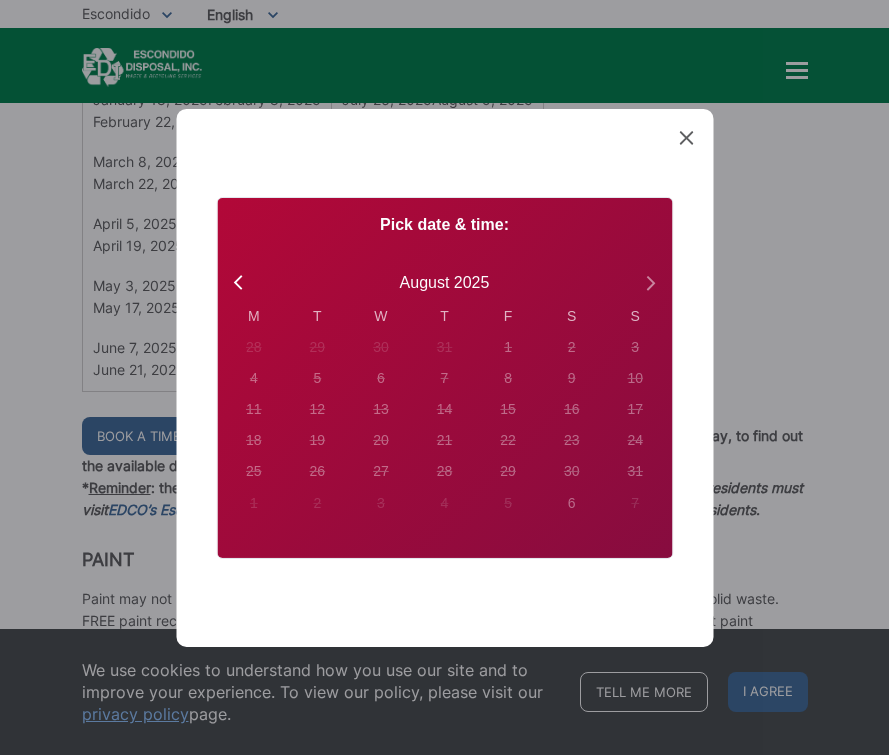click 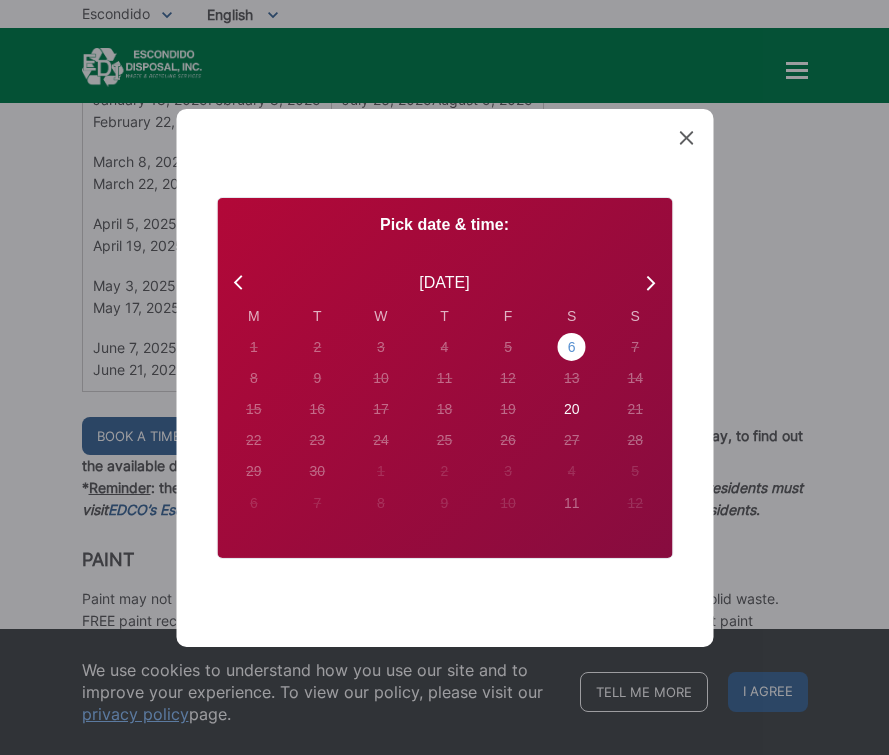 click on "6" at bounding box center (254, 347) 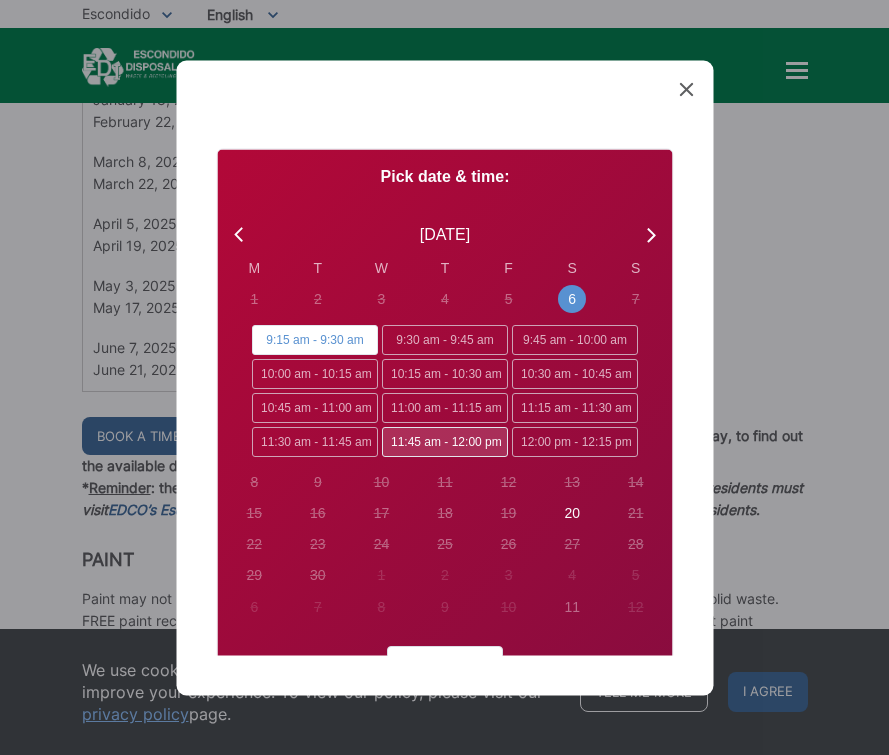 scroll, scrollTop: 34, scrollLeft: 0, axis: vertical 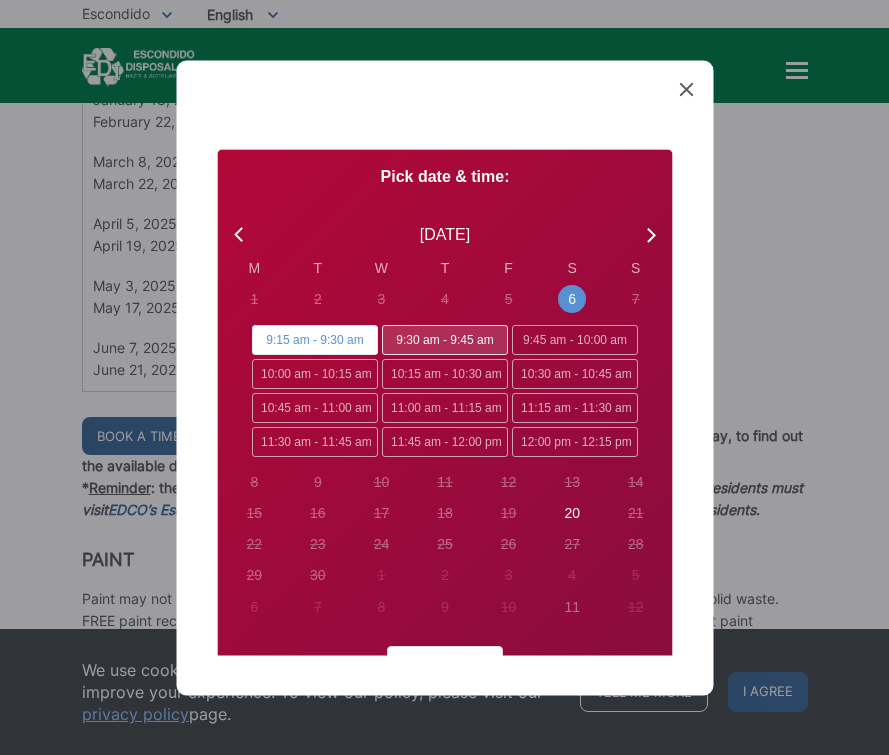 click on "9:30 am - 9:45 am" at bounding box center [445, 339] 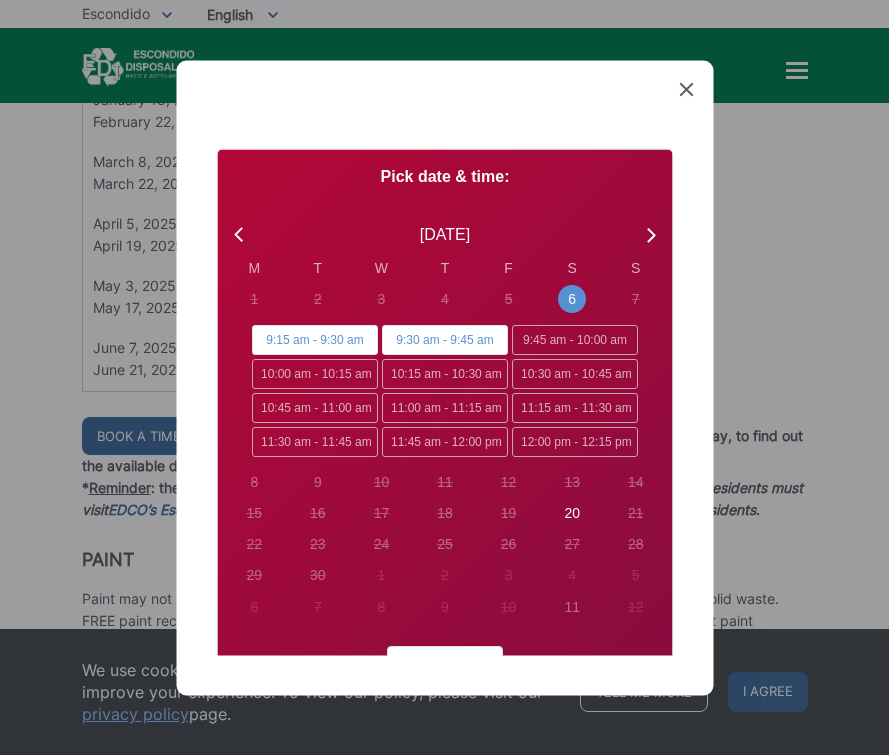 radio on "false" 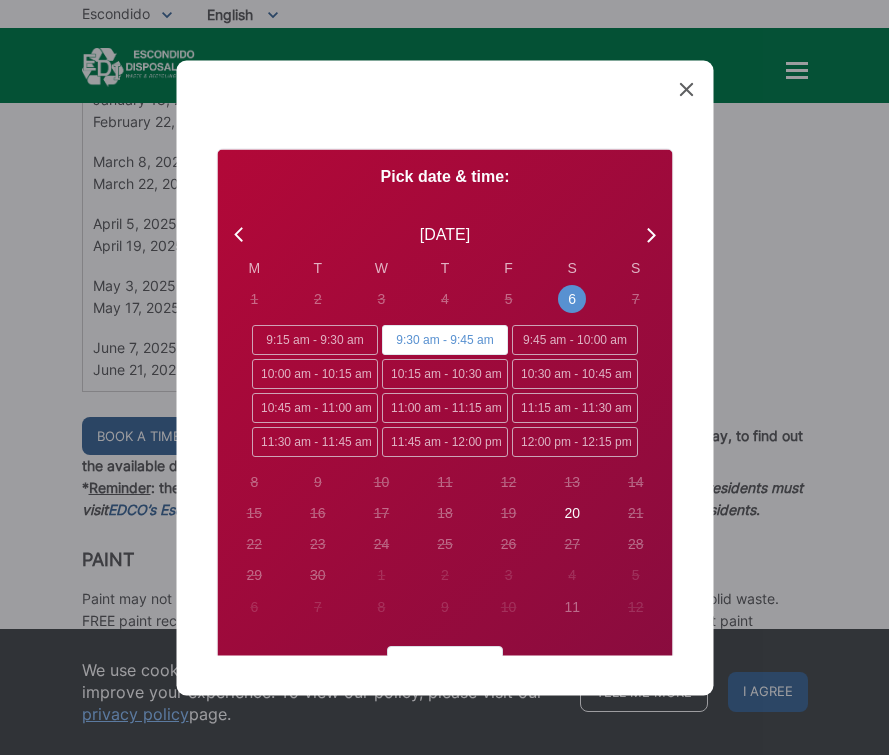 scroll, scrollTop: 34, scrollLeft: 0, axis: vertical 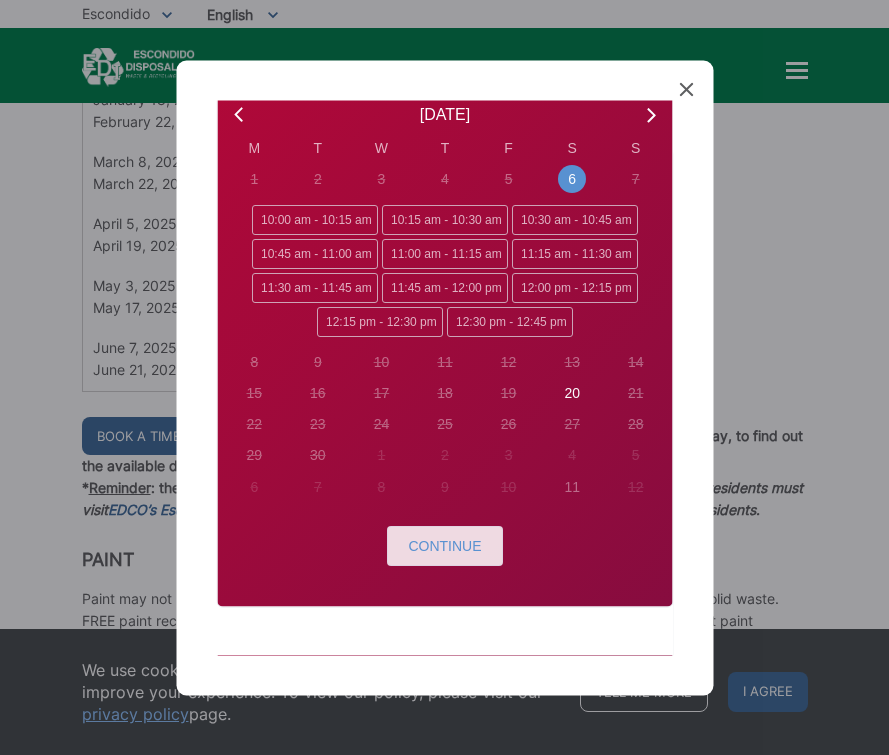 click on "Continue" at bounding box center [444, 546] 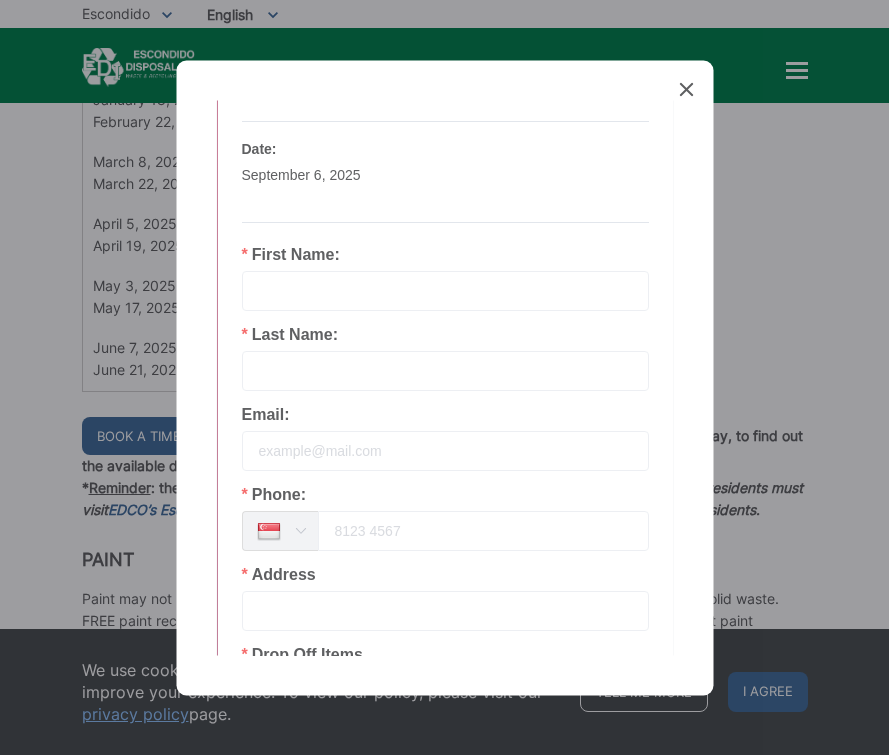 click at bounding box center (444, 291) 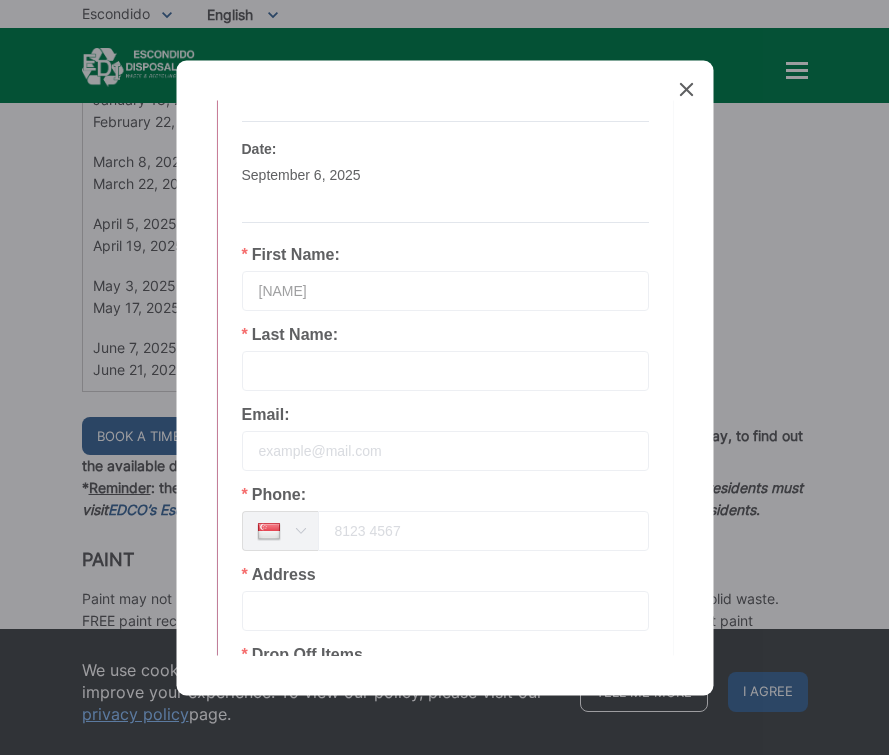type on "[NAME]" 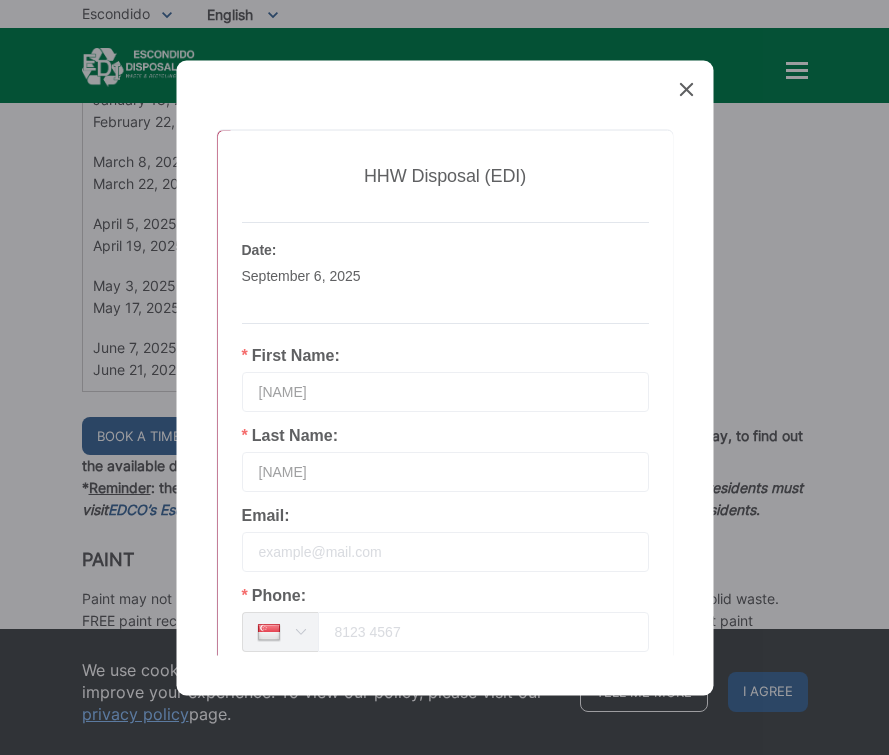 click on "Last Name: [LAST]" at bounding box center (444, 459) 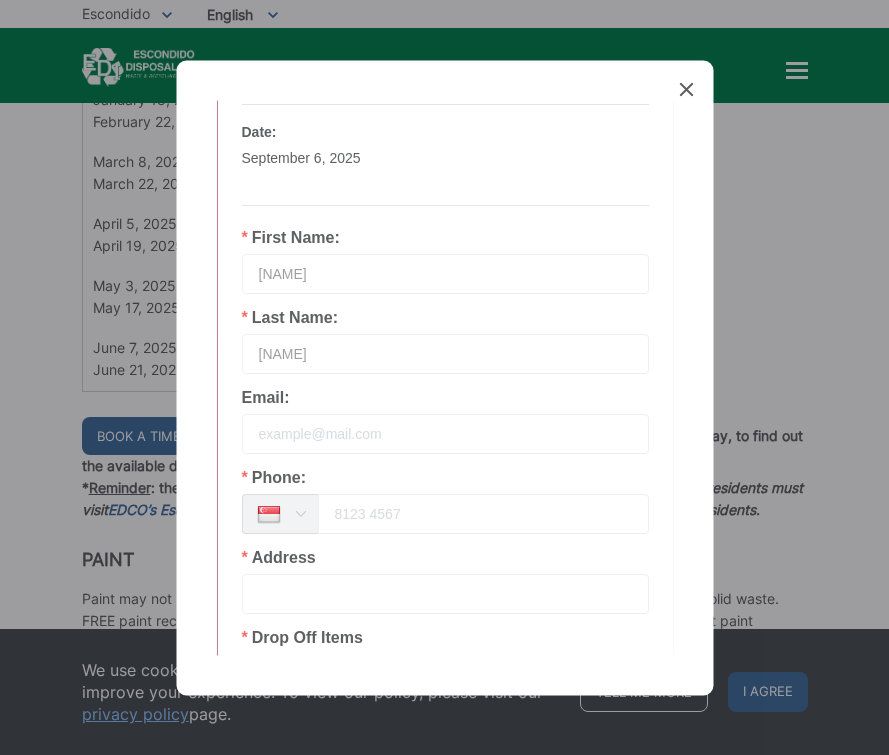 scroll, scrollTop: 319, scrollLeft: 0, axis: vertical 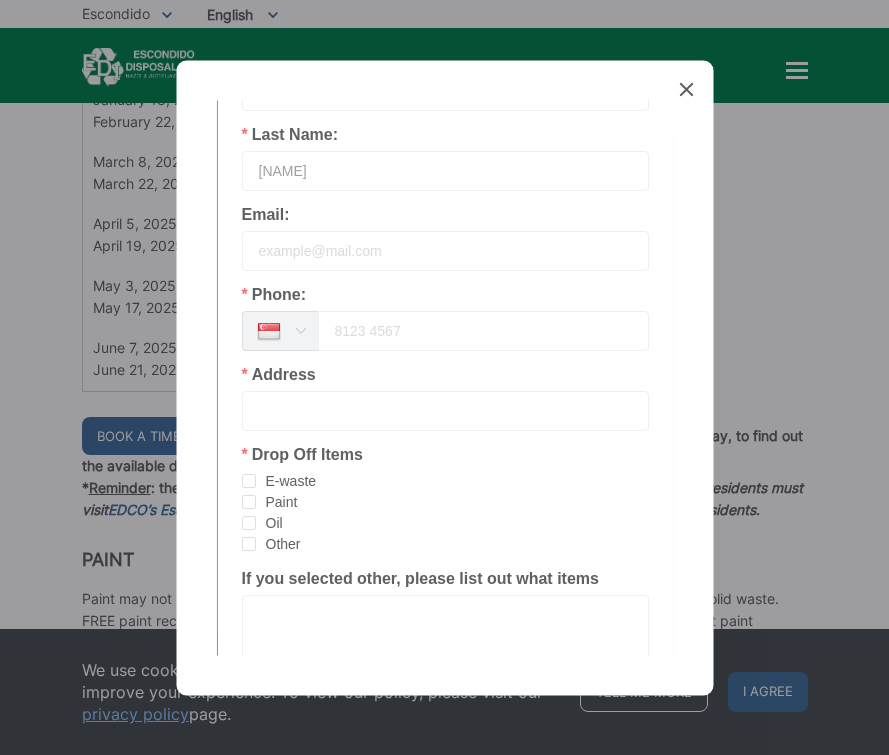 type on "[NAME]" 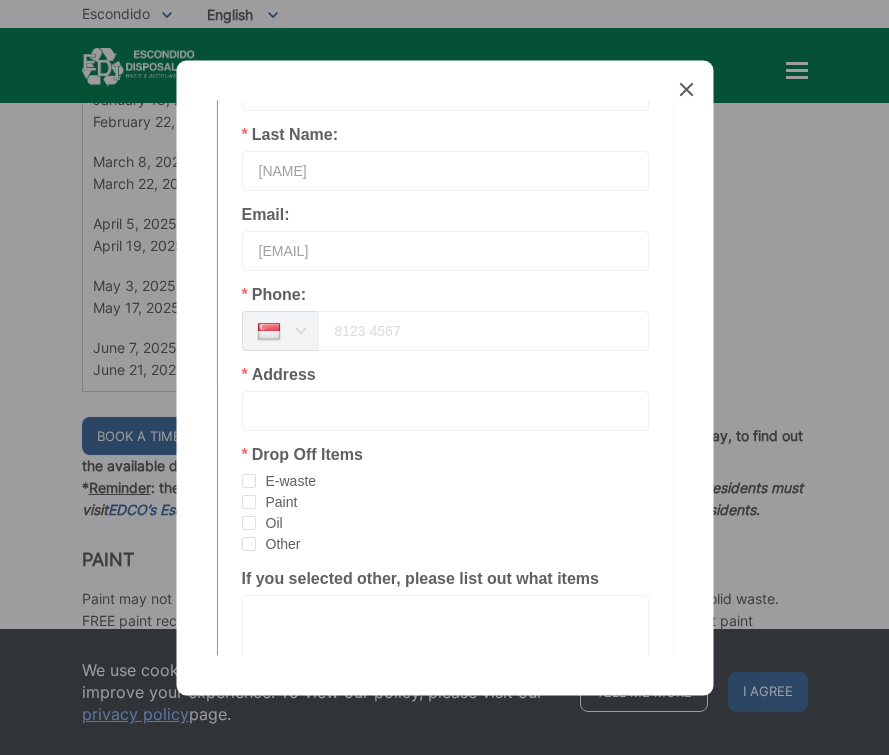 type on "[EMAIL]" 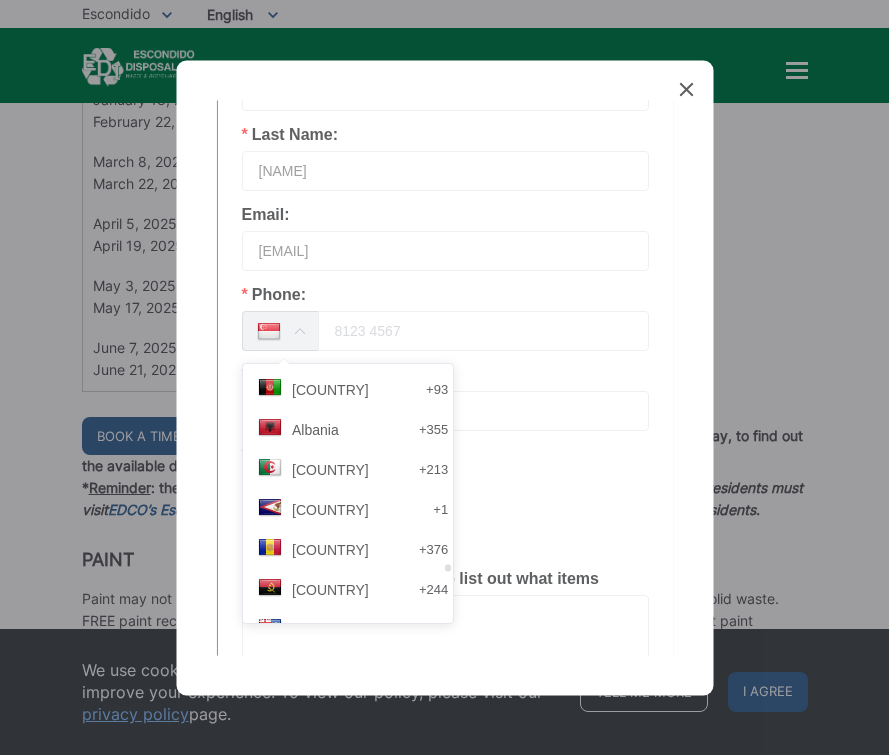scroll, scrollTop: 6987, scrollLeft: 0, axis: vertical 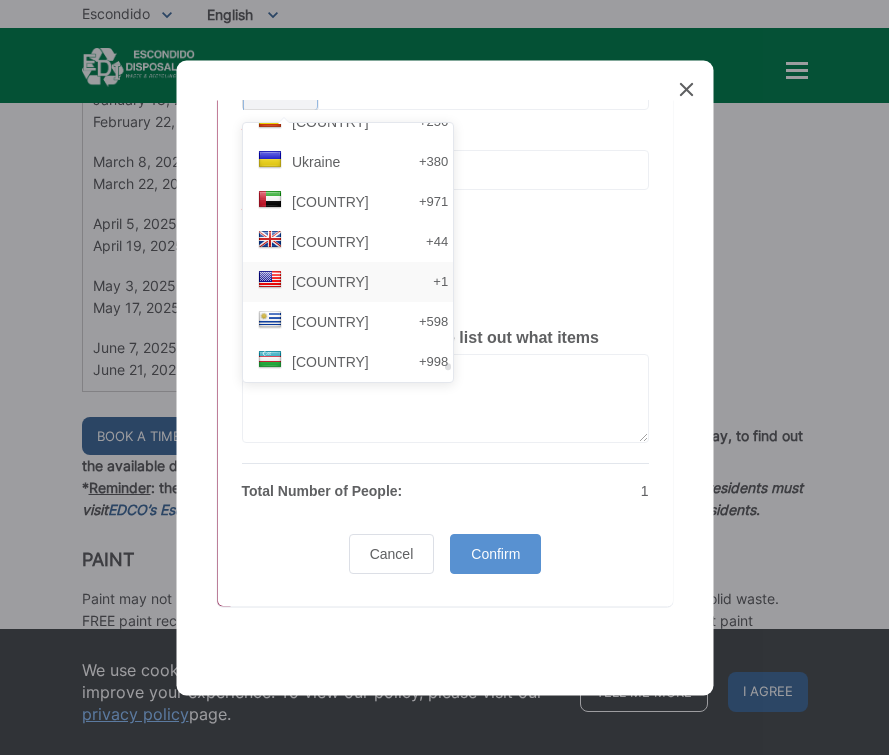 click on "[COUNTRY]" at bounding box center (330, 282) 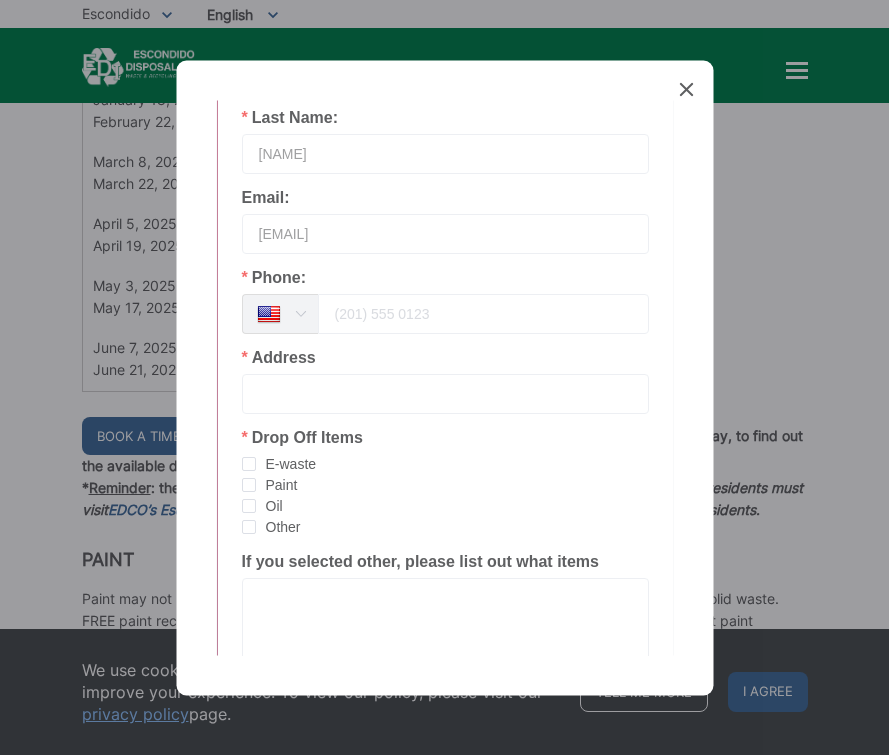 scroll, scrollTop: 330, scrollLeft: 0, axis: vertical 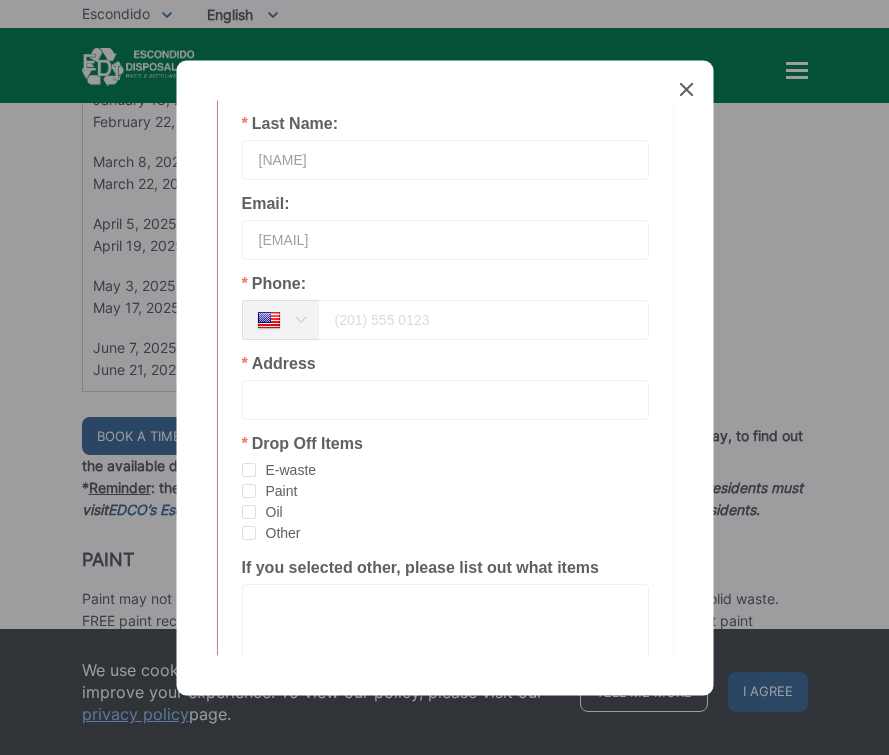 click at bounding box center [482, 320] 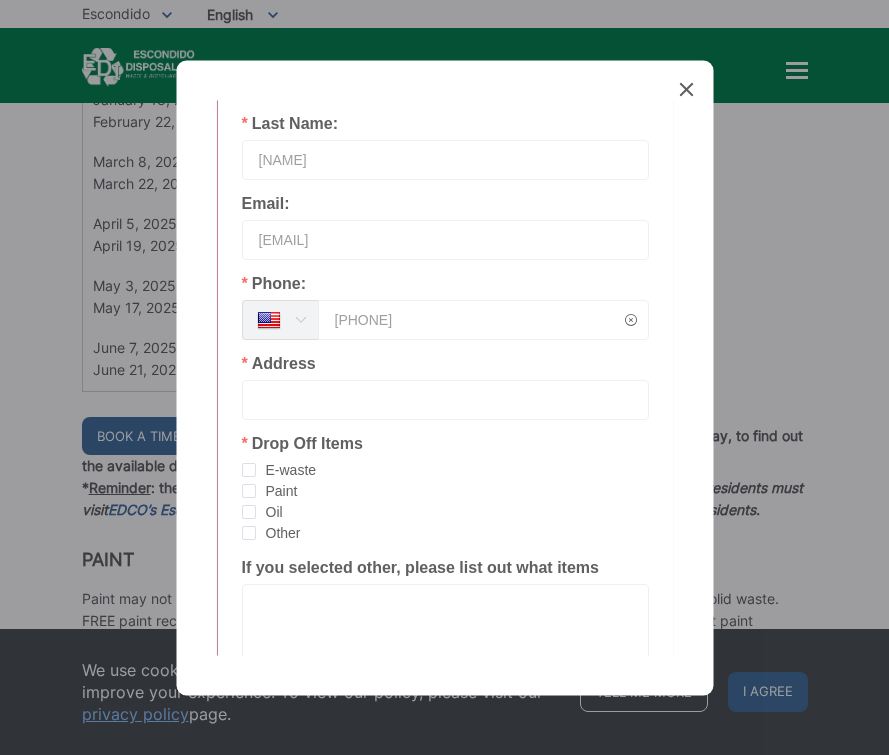 type on "[PHONE]" 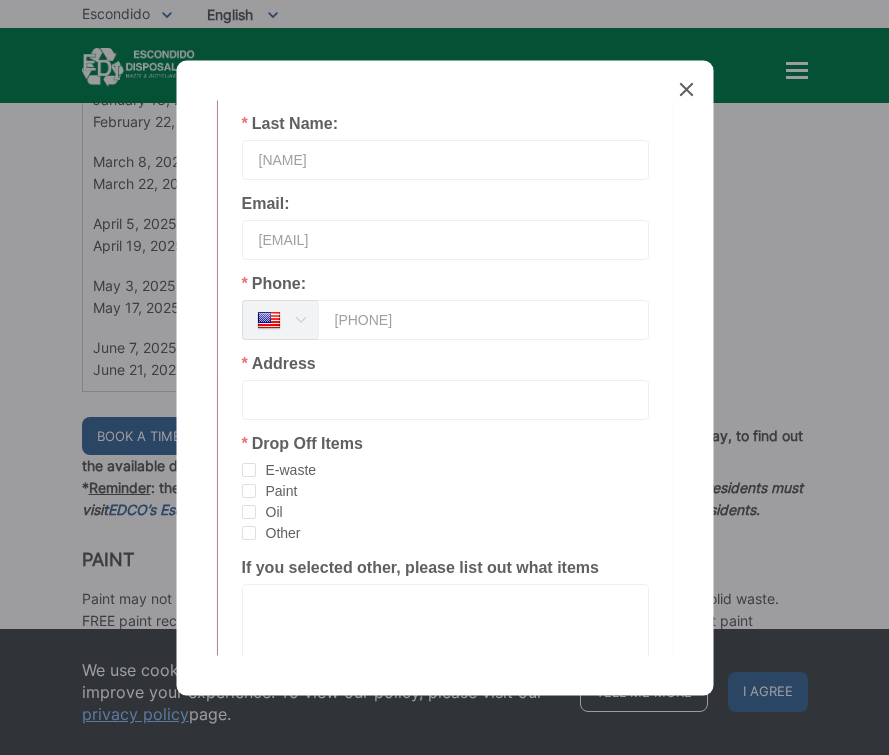 click at bounding box center [444, 400] 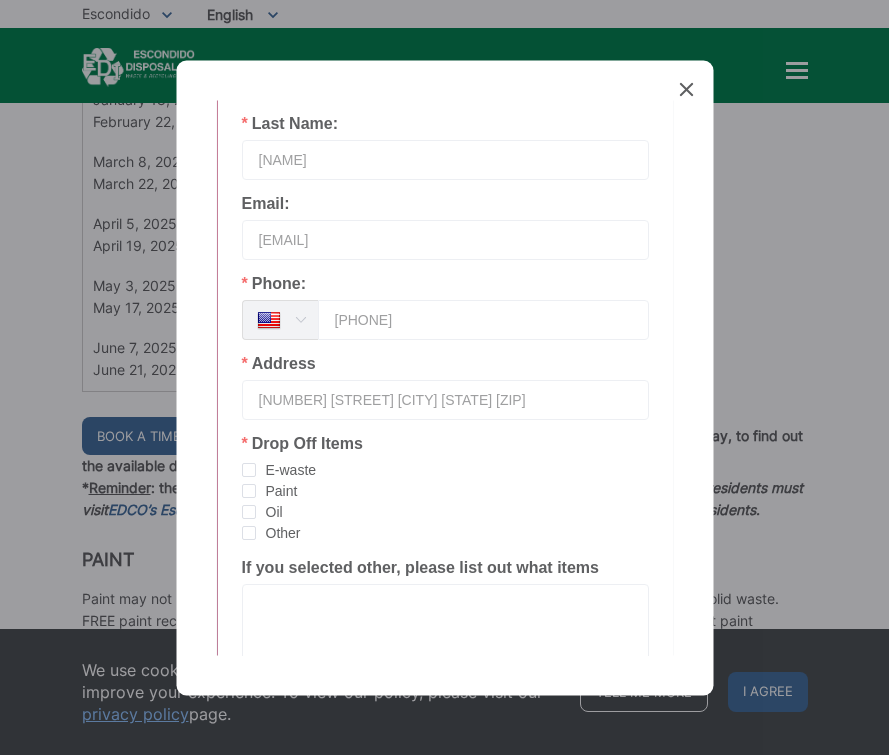 type on "[NUMBER] [STREET] [CITY] [STATE] [ZIP]" 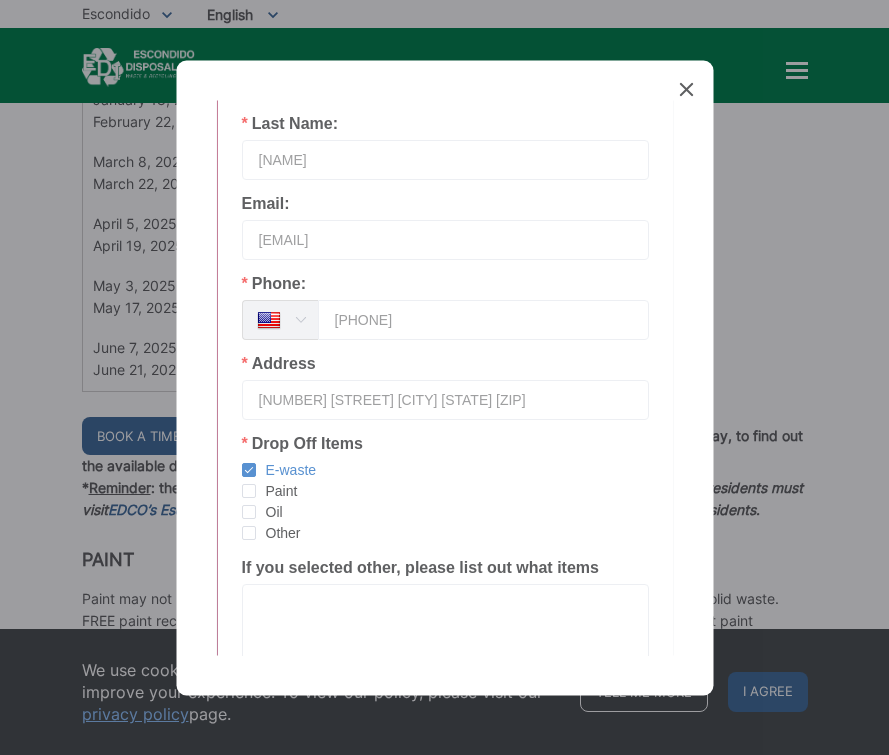 click on "E-waste" at bounding box center (444, 470) 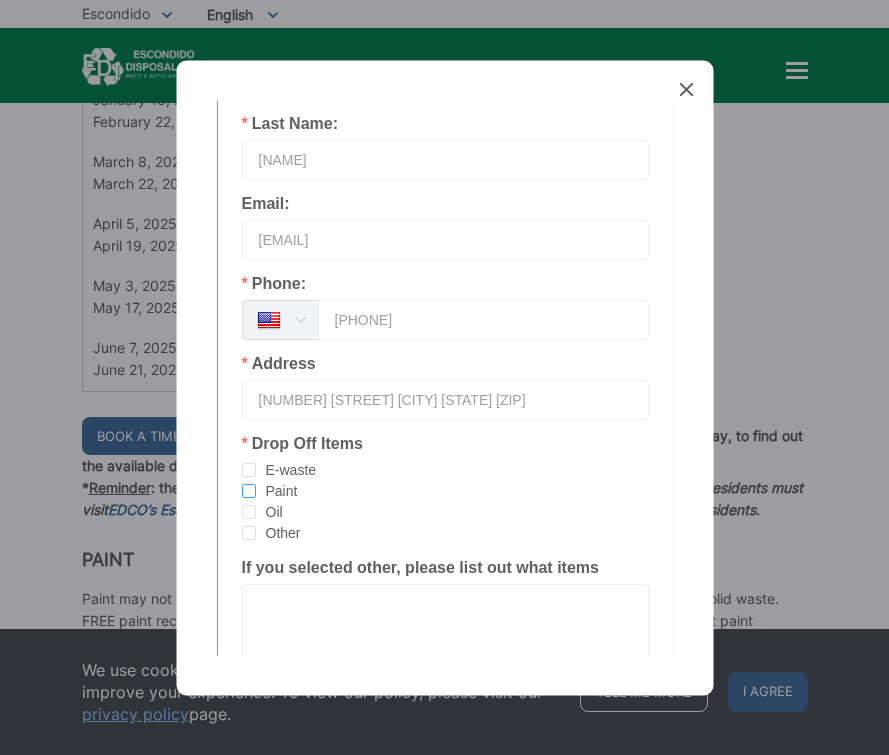 click at bounding box center [248, 491] 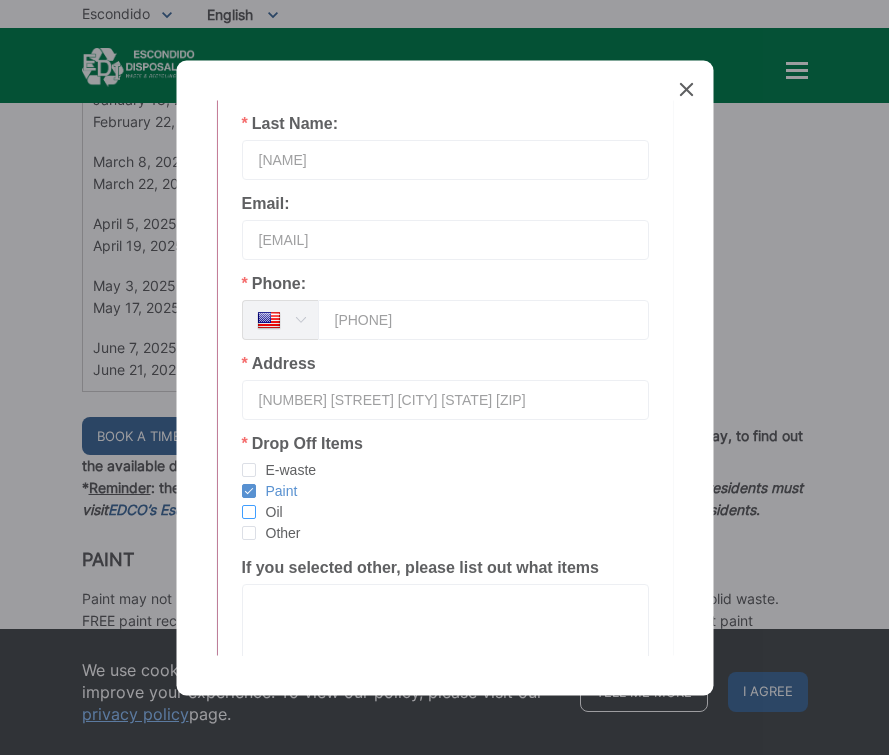 click on "Oil" at bounding box center [444, 512] 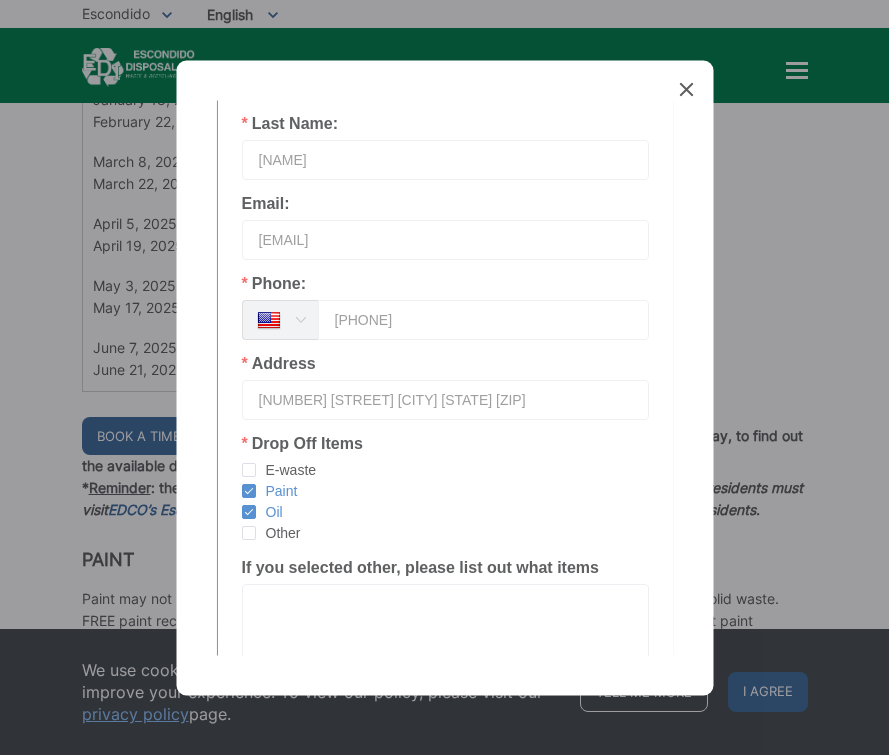 click on "Other" at bounding box center (444, 533) 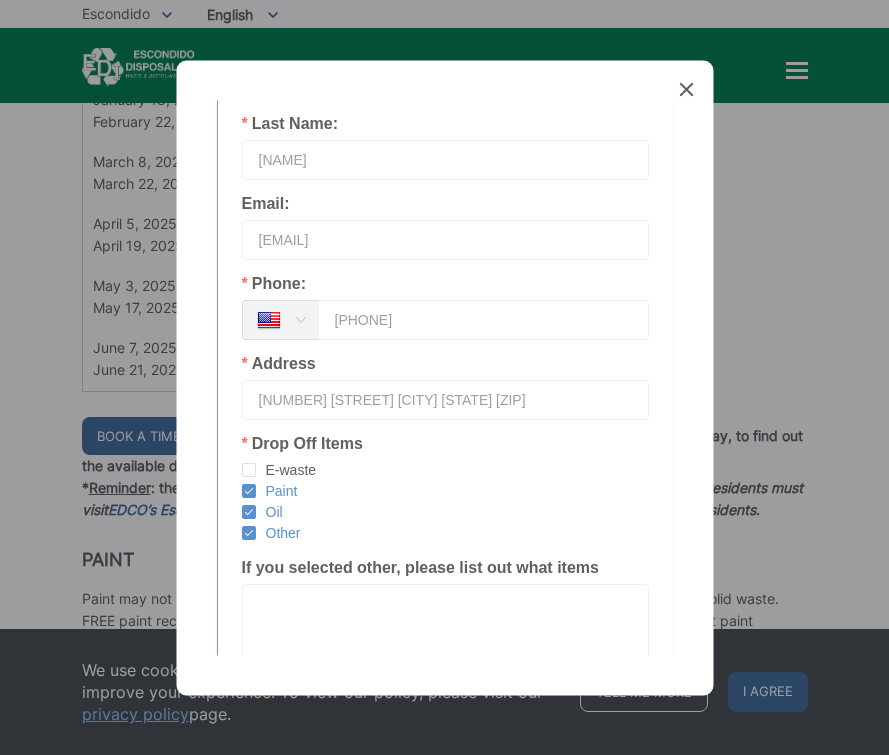 click at bounding box center (248, 471) 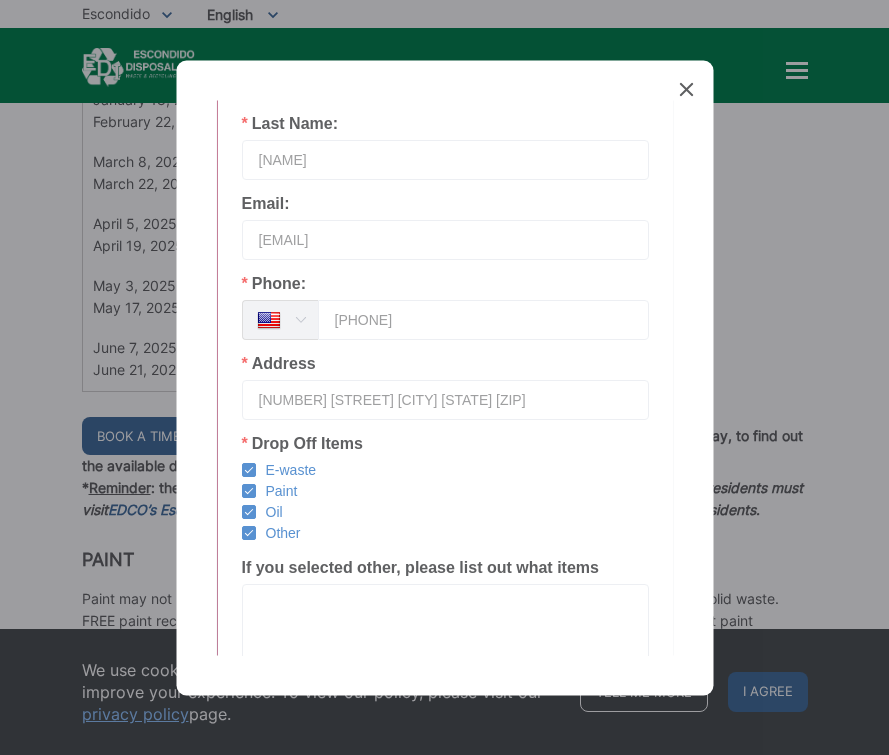 scroll, scrollTop: 560, scrollLeft: 0, axis: vertical 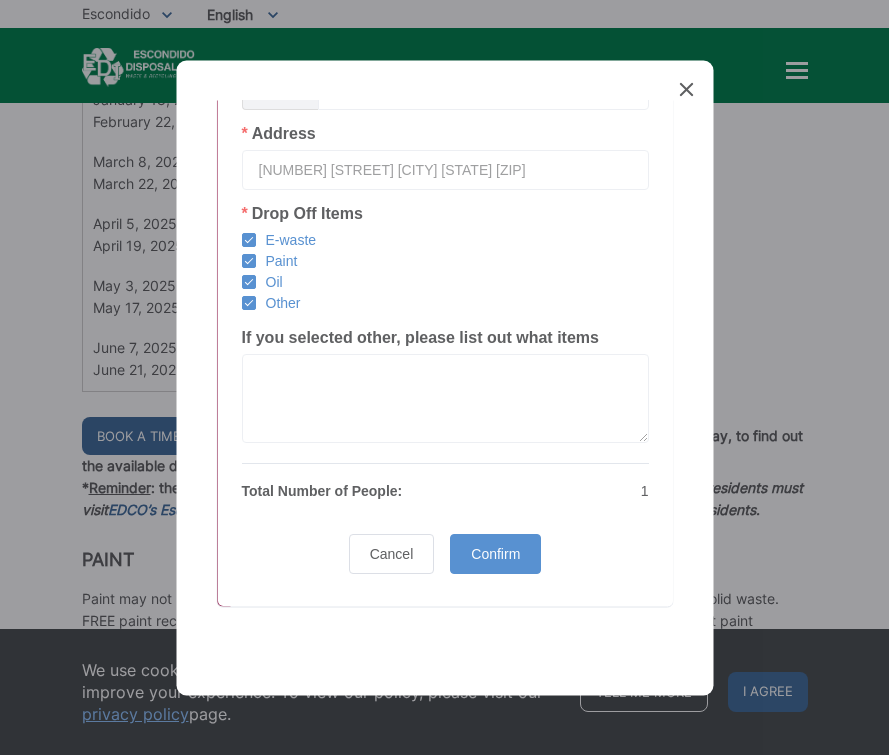 click on "Confirm" at bounding box center [495, 554] 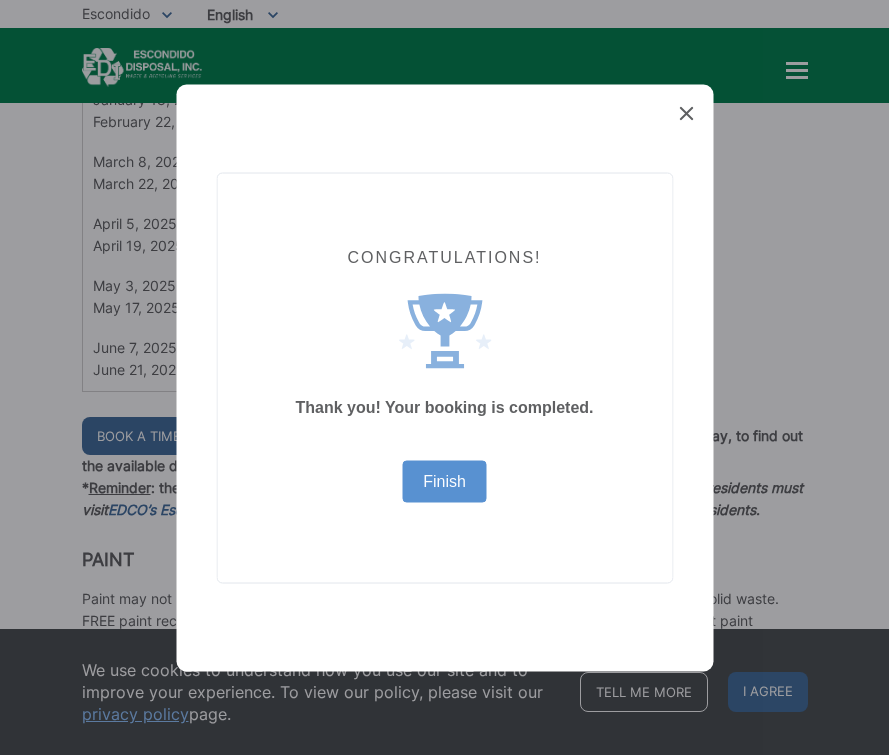scroll, scrollTop: 0, scrollLeft: 0, axis: both 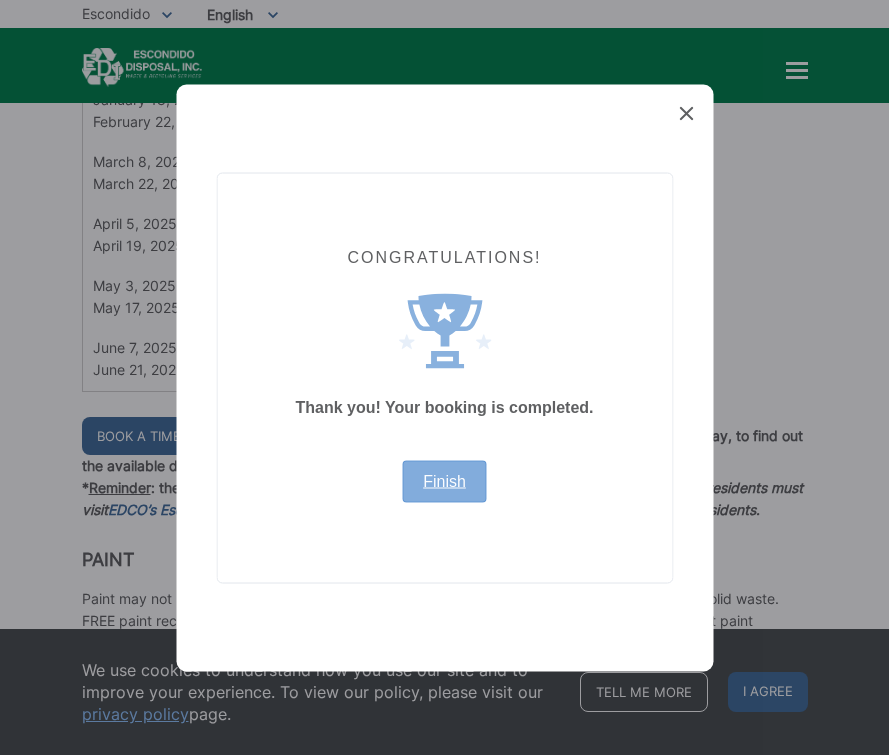 click on "Finish" at bounding box center (444, 481) 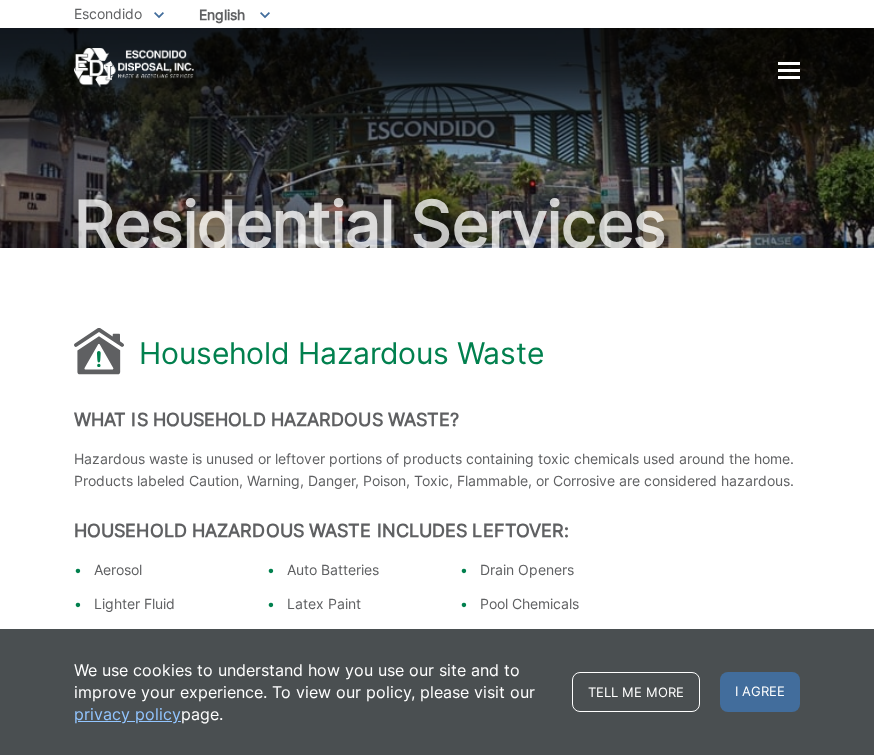 scroll, scrollTop: 0, scrollLeft: 0, axis: both 